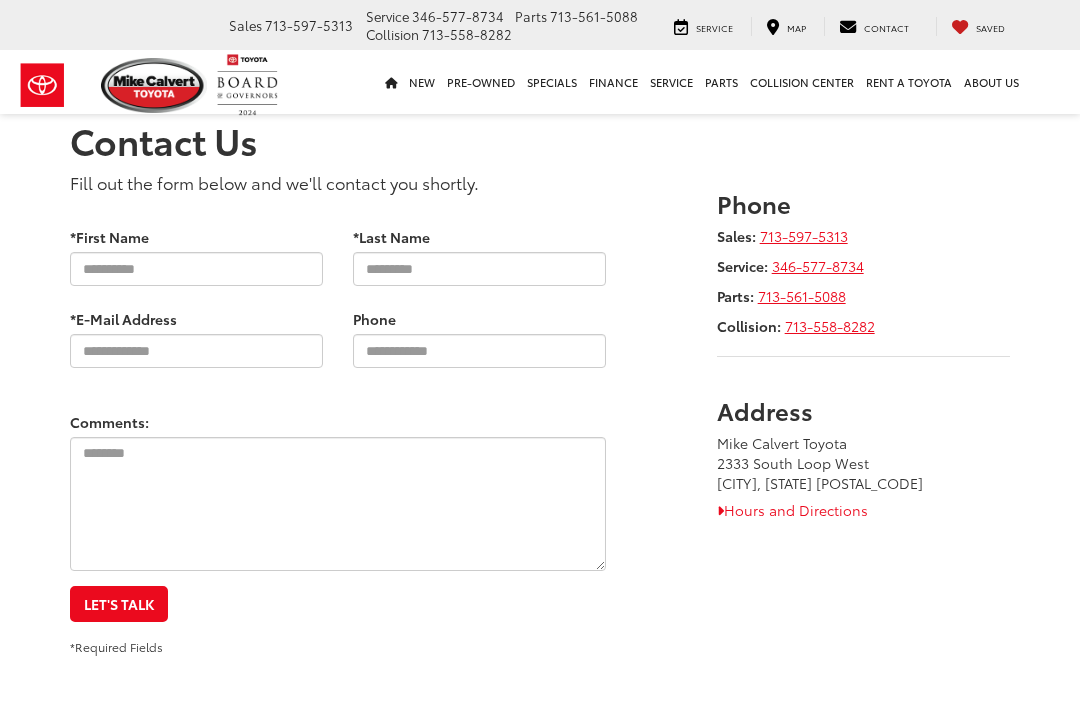 scroll, scrollTop: 0, scrollLeft: 0, axis: both 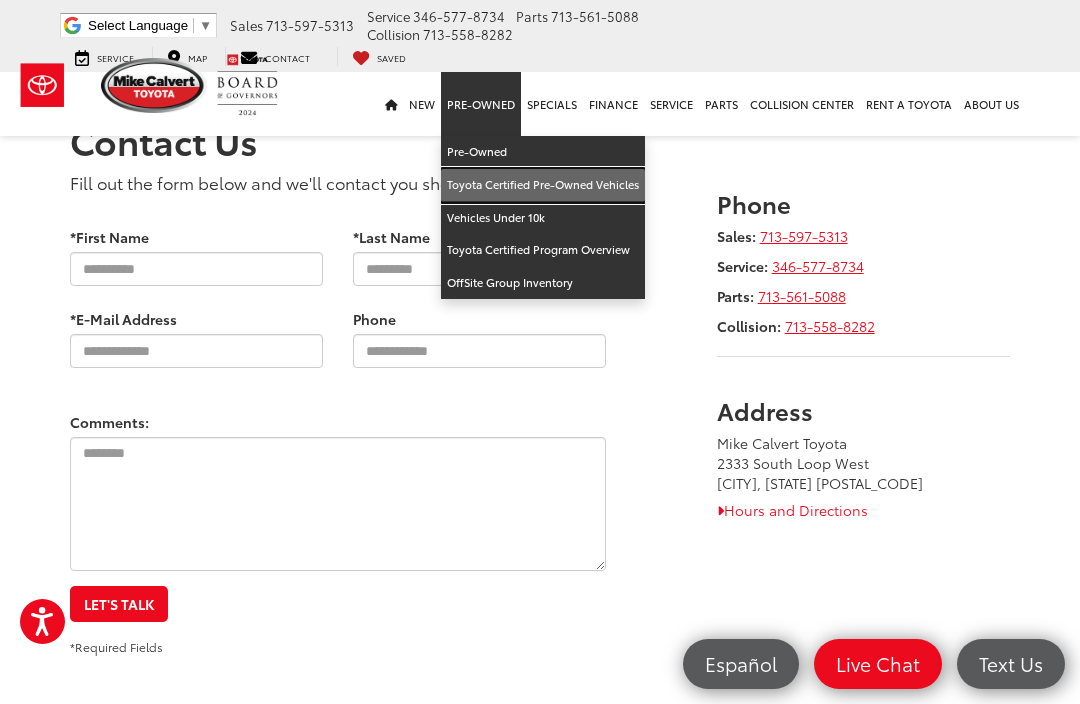 click on "Toyota Certified Pre-Owned Vehicles" at bounding box center [543, 185] 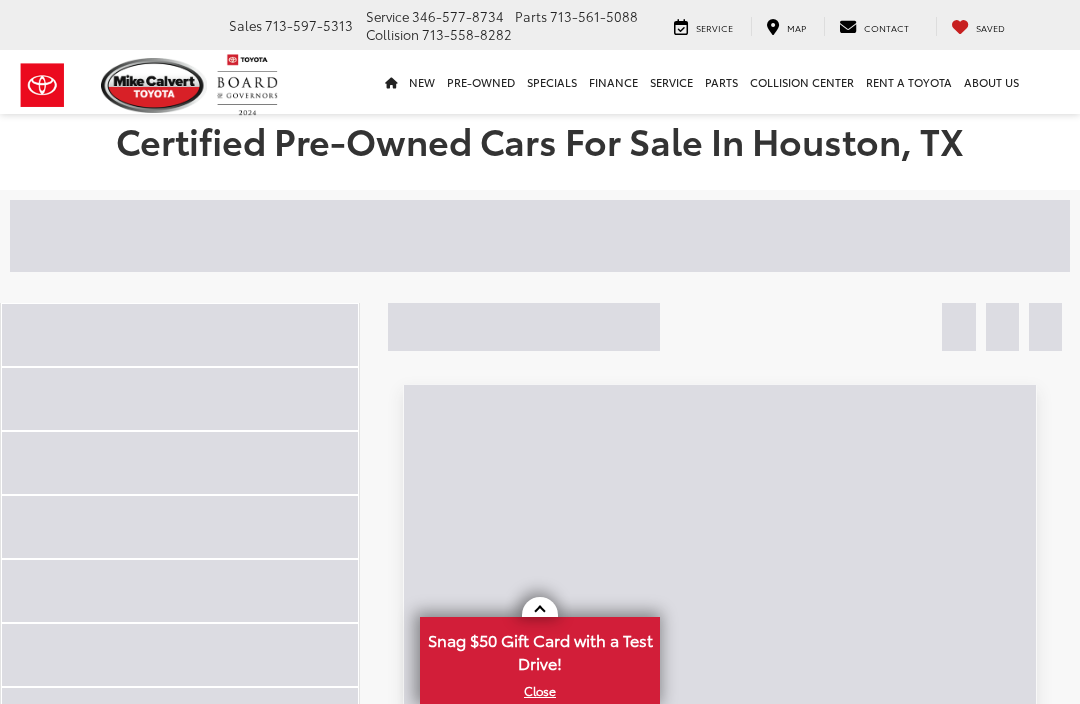 scroll, scrollTop: 0, scrollLeft: 0, axis: both 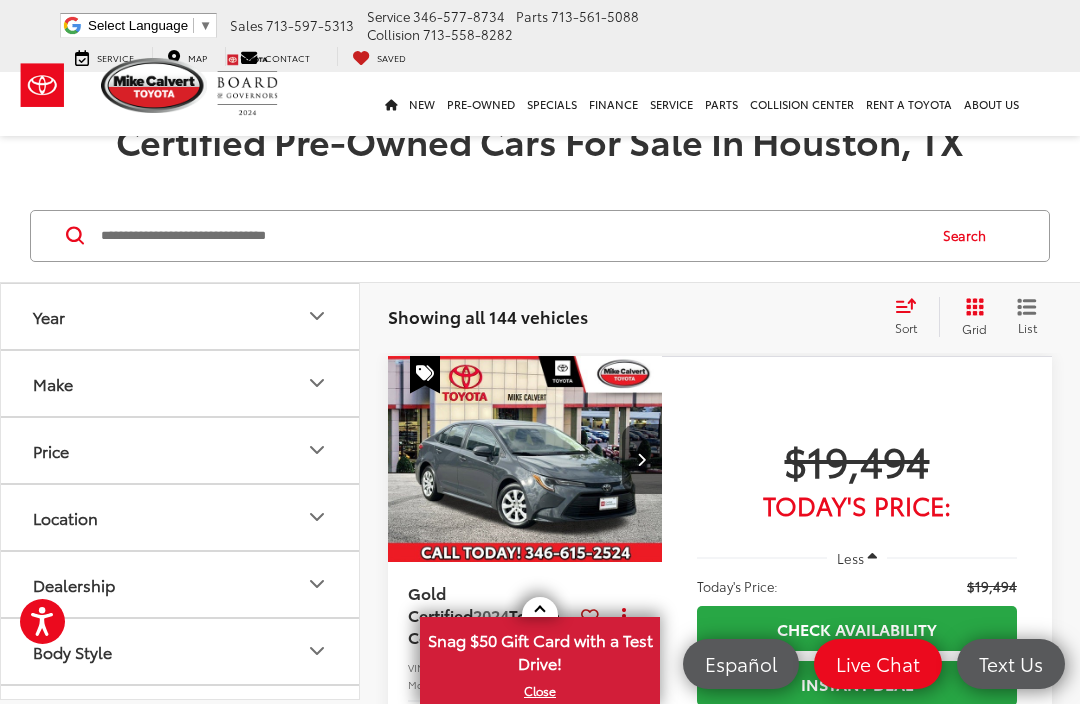 click on "Make" at bounding box center [181, 383] 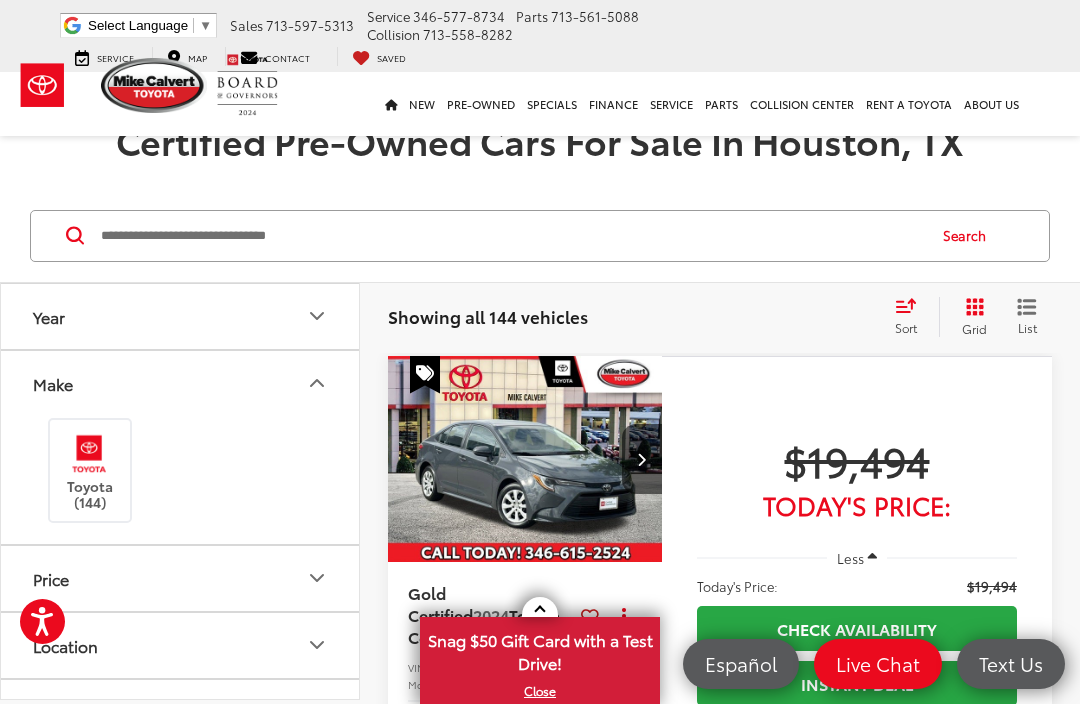 click at bounding box center (89, 453) 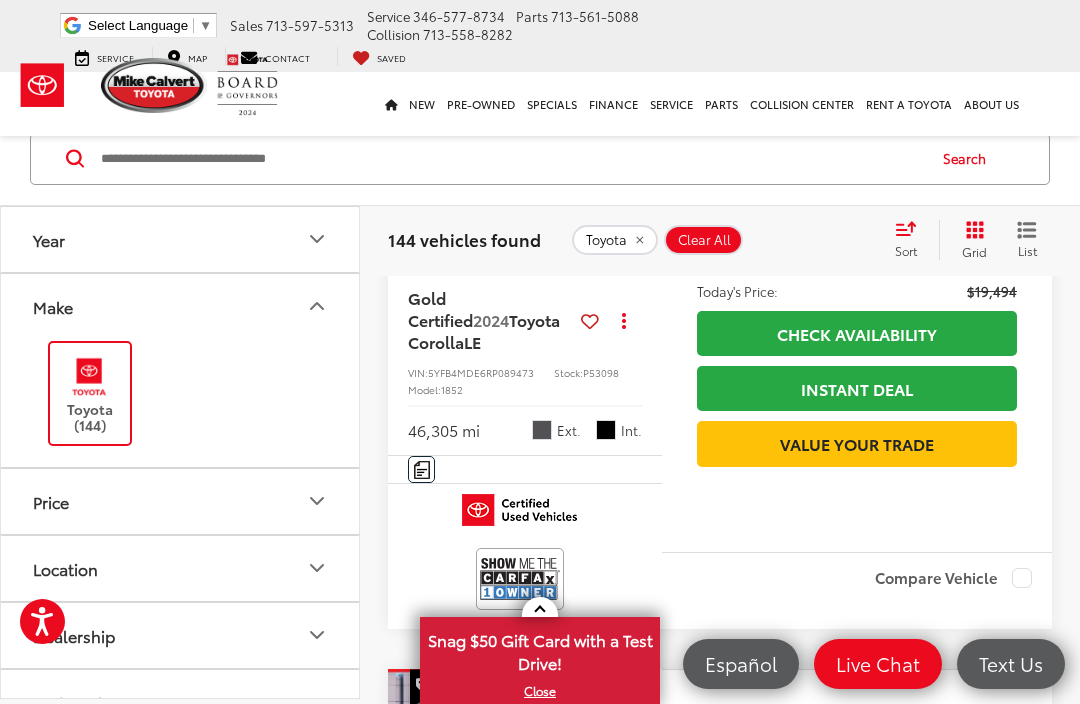 scroll, scrollTop: 299, scrollLeft: 0, axis: vertical 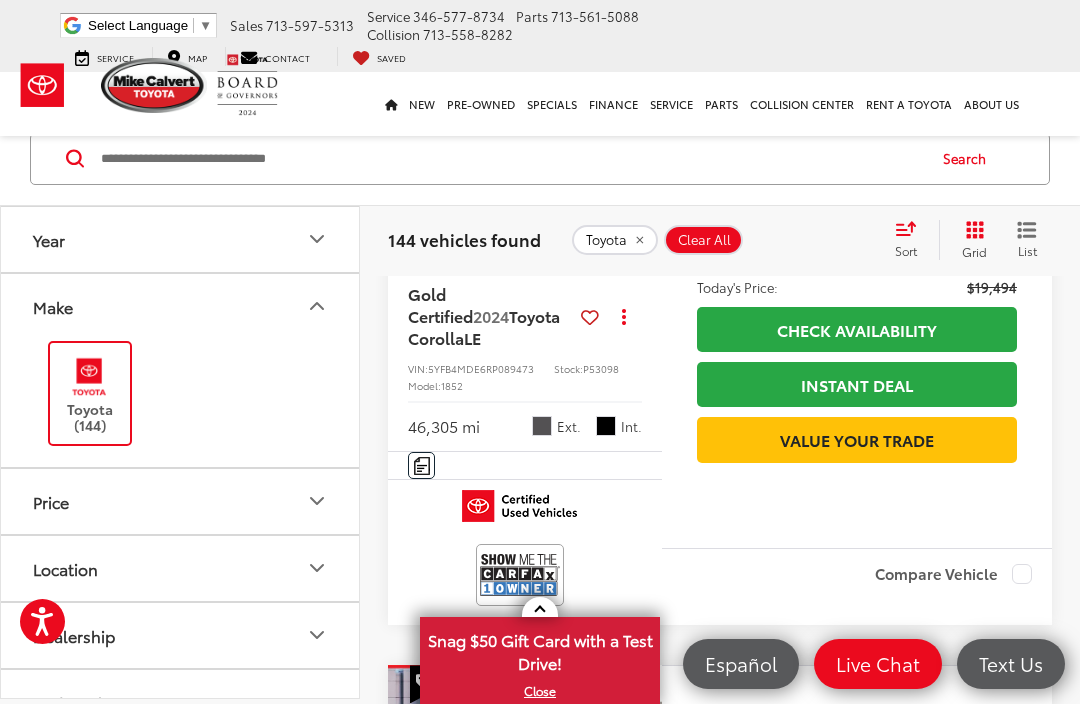 click 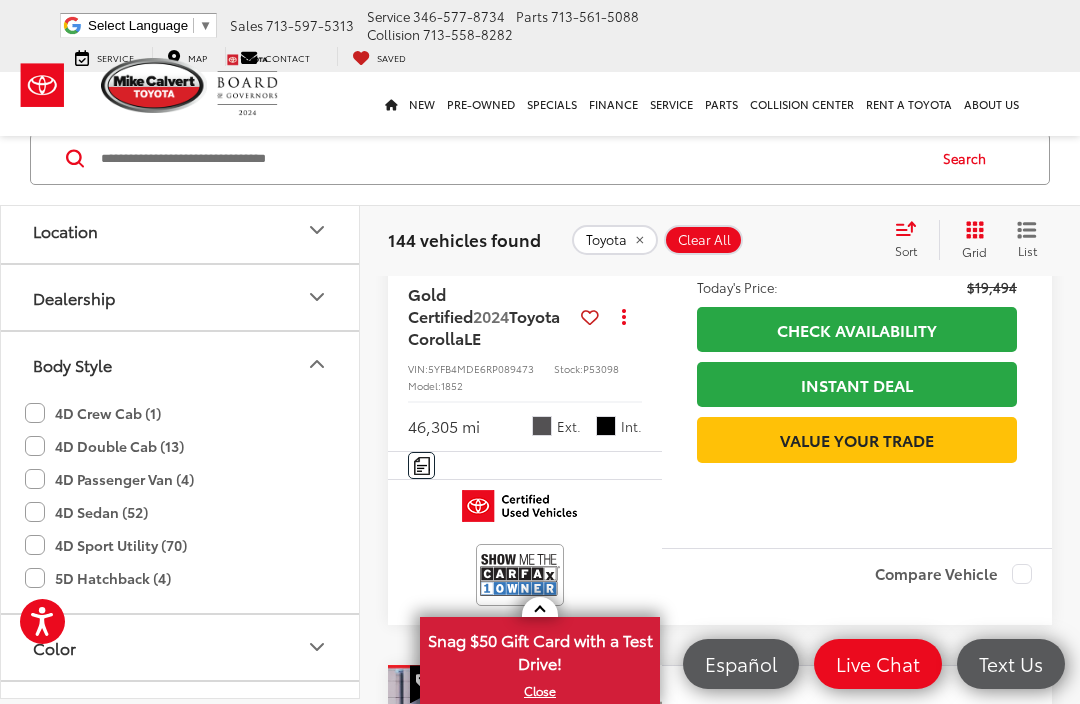 scroll, scrollTop: 337, scrollLeft: 0, axis: vertical 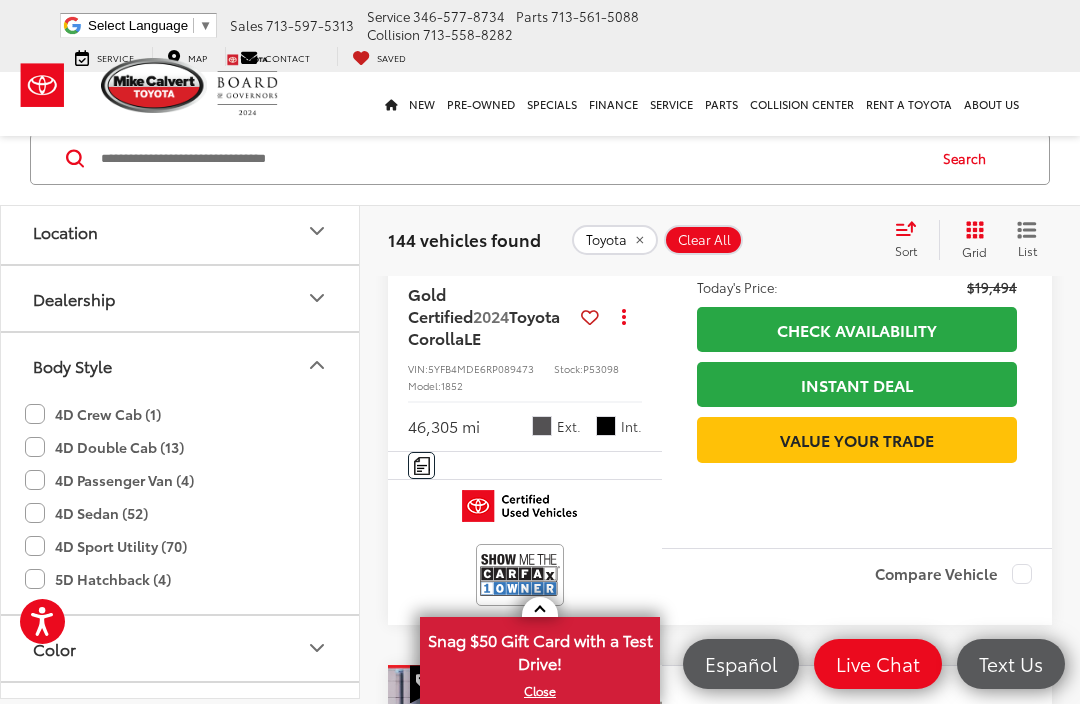 click on "4D Sport Utility (70)" 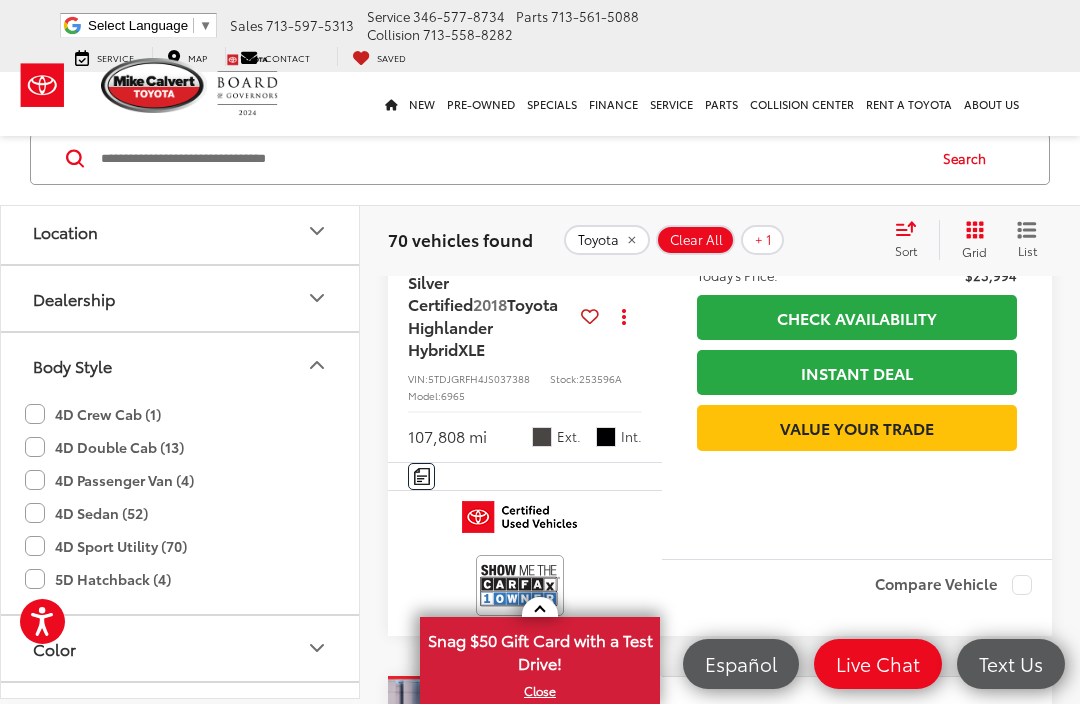 scroll, scrollTop: 888, scrollLeft: 0, axis: vertical 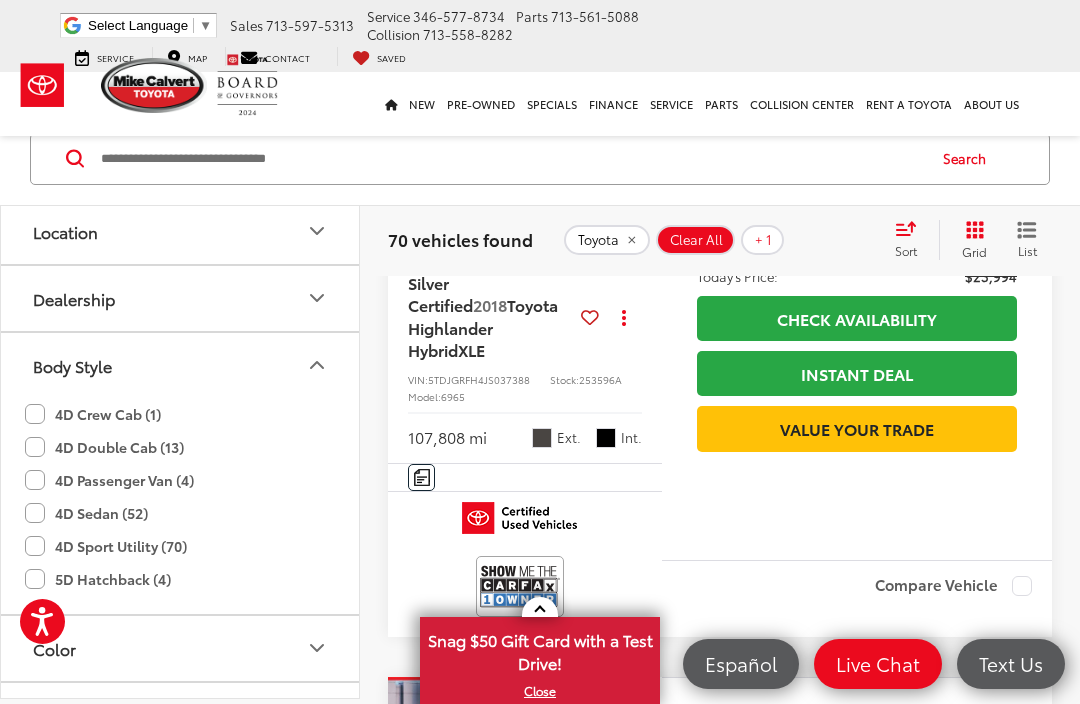 click on "Dealership" at bounding box center [181, 298] 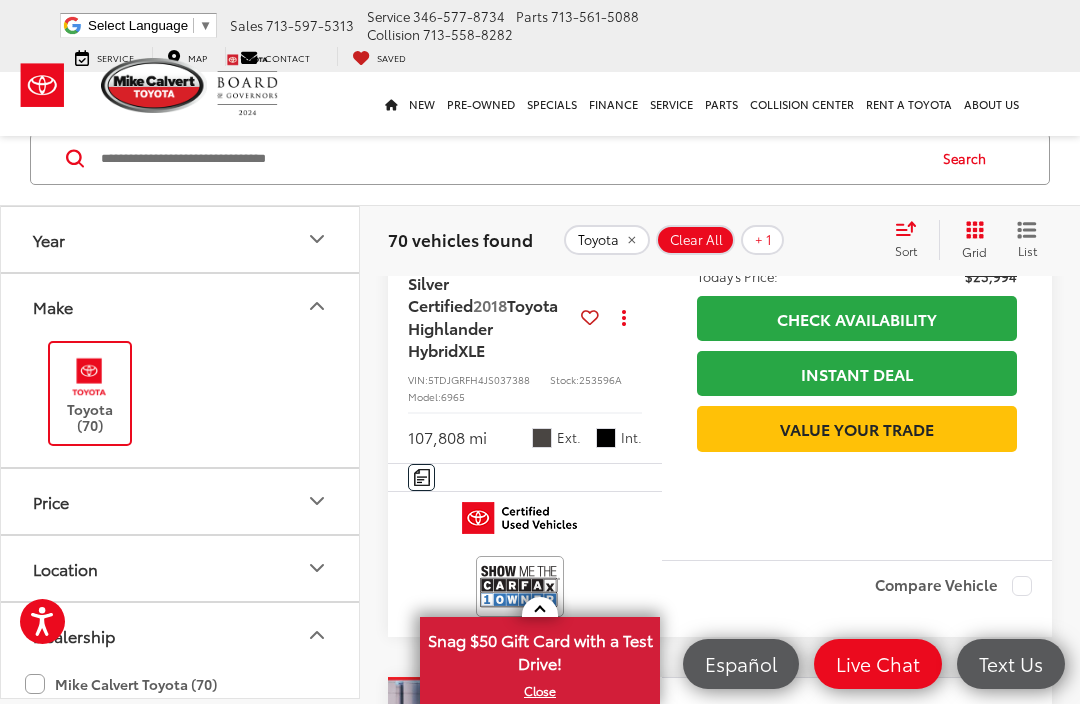 scroll, scrollTop: 0, scrollLeft: 0, axis: both 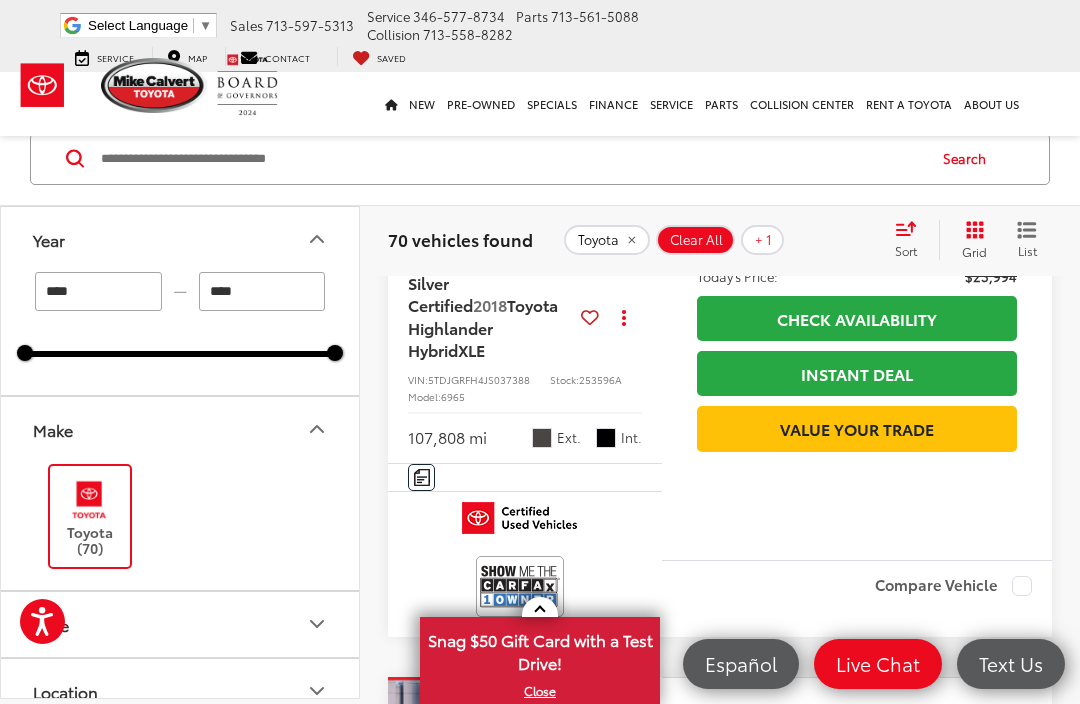 click on "****" at bounding box center (98, 291) 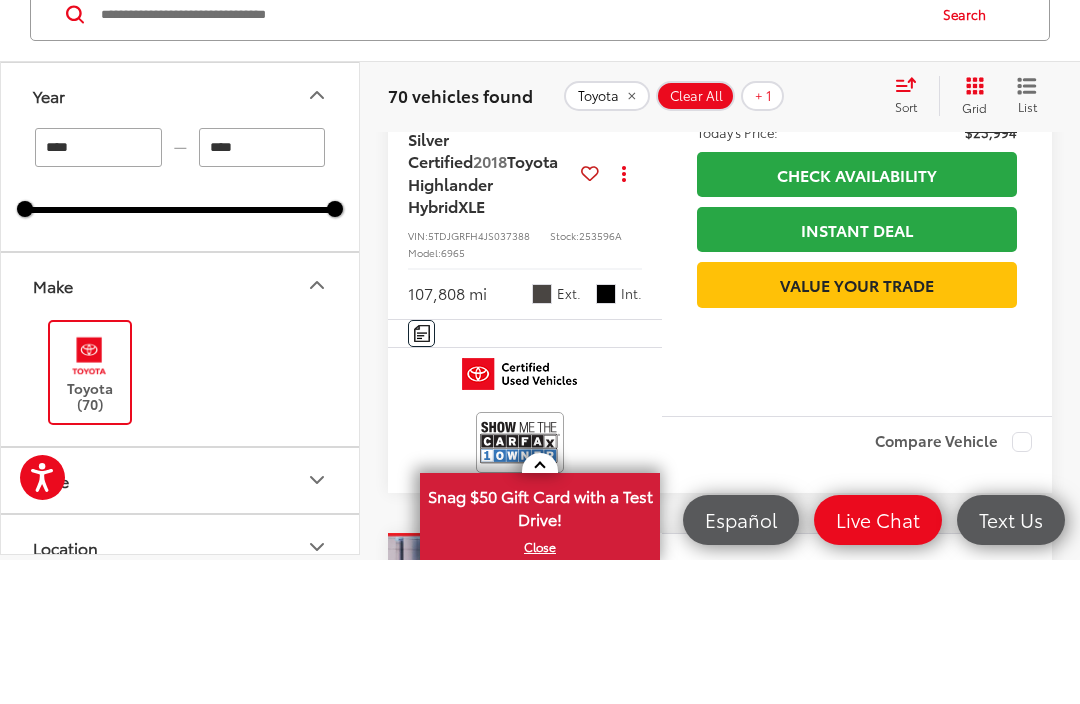 click on "****" at bounding box center [98, 291] 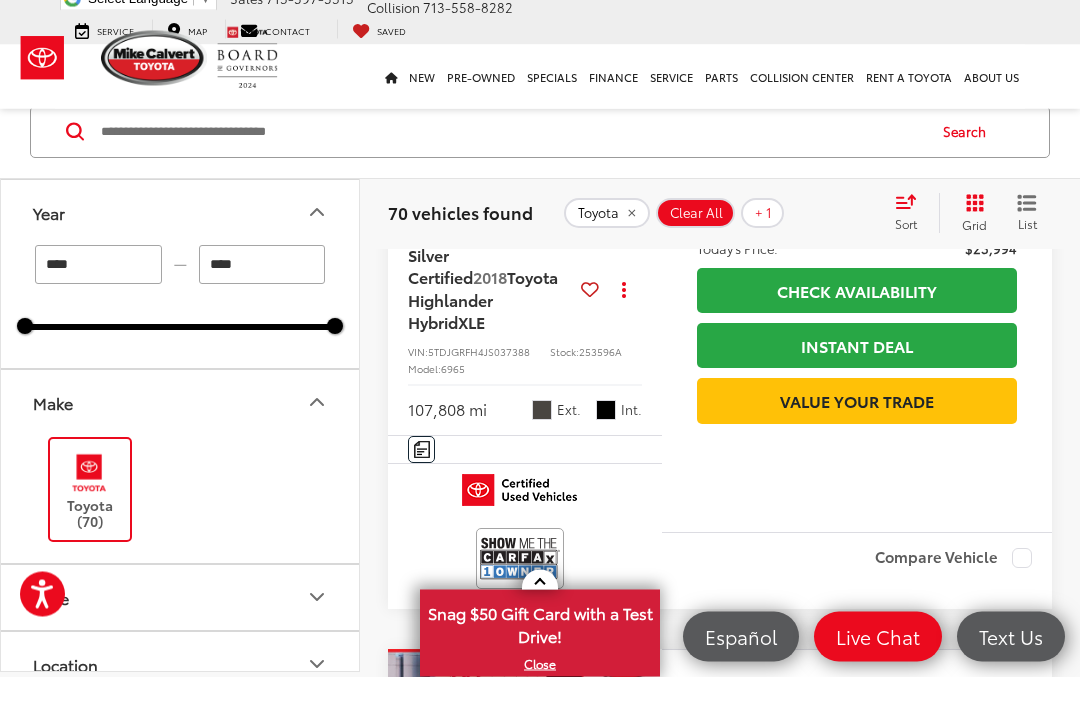 click on "****" at bounding box center (98, 291) 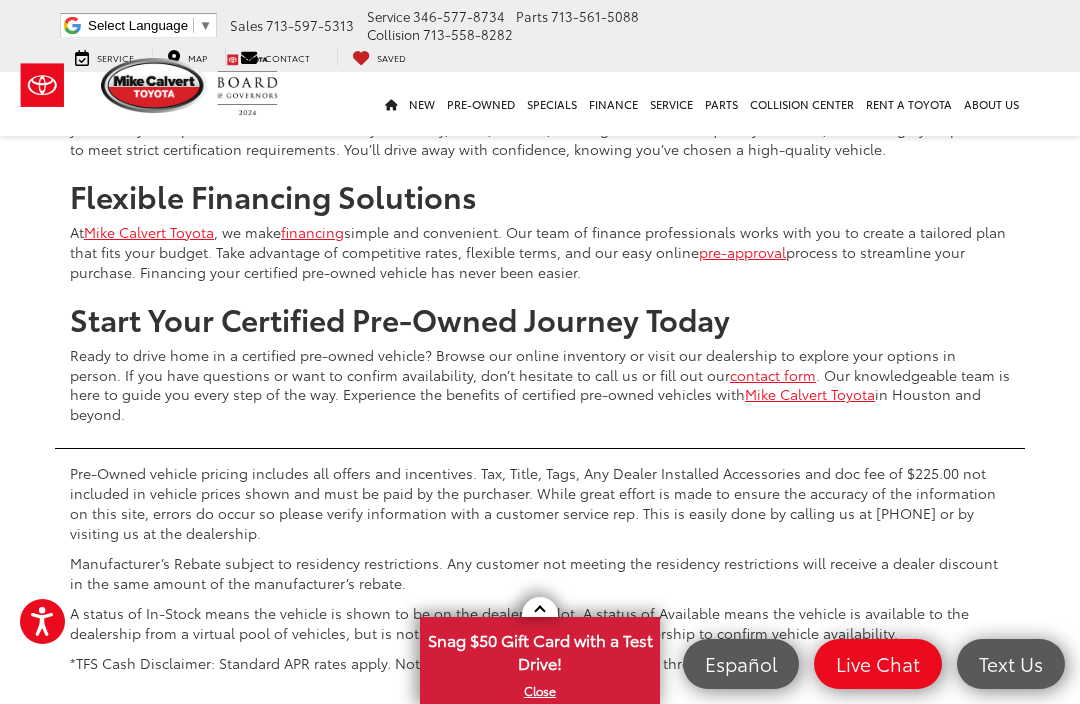 scroll, scrollTop: 7783, scrollLeft: 0, axis: vertical 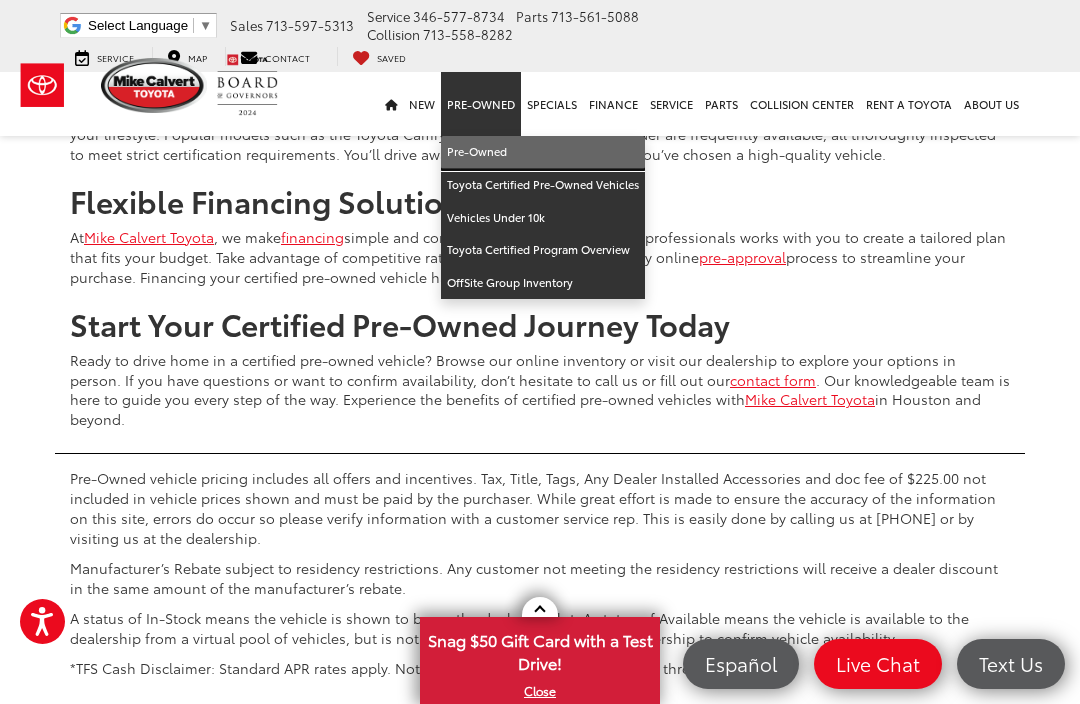 click on "Pre-Owned" at bounding box center (543, 152) 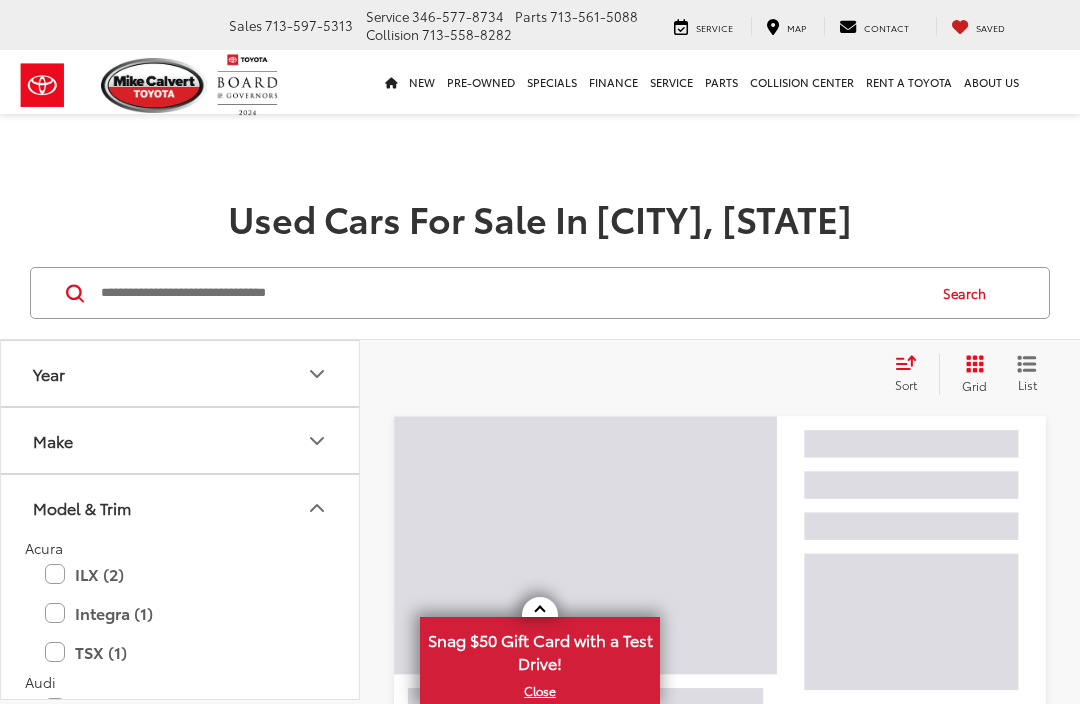 scroll, scrollTop: 0, scrollLeft: 0, axis: both 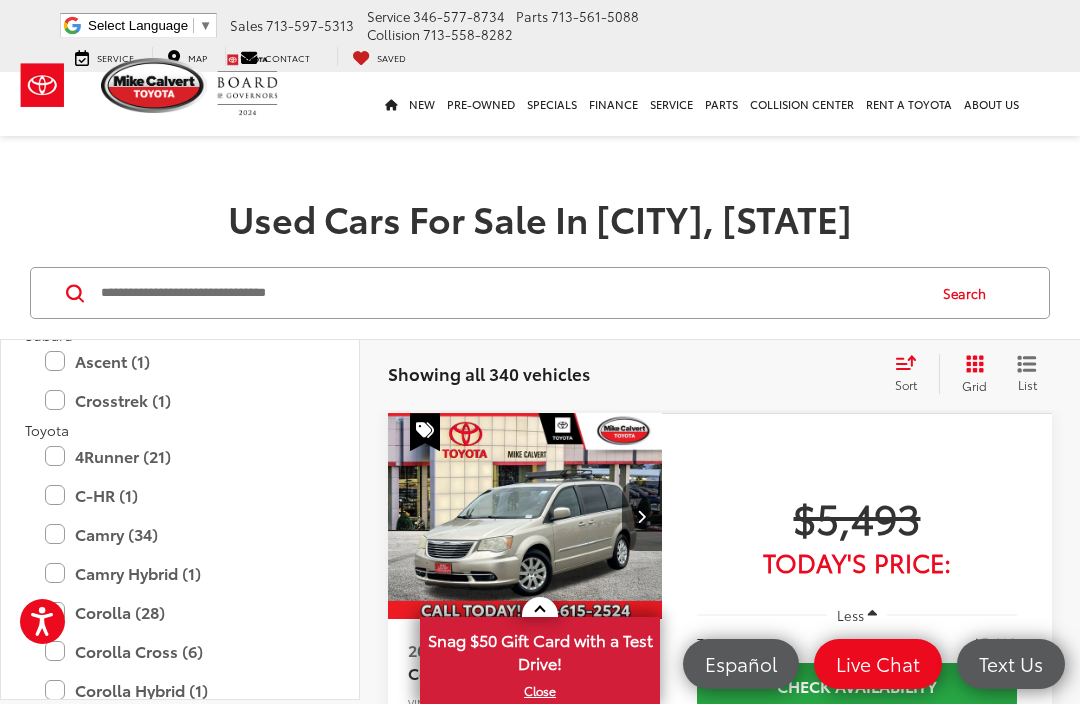 click on "4Runner (21)" at bounding box center (180, 456) 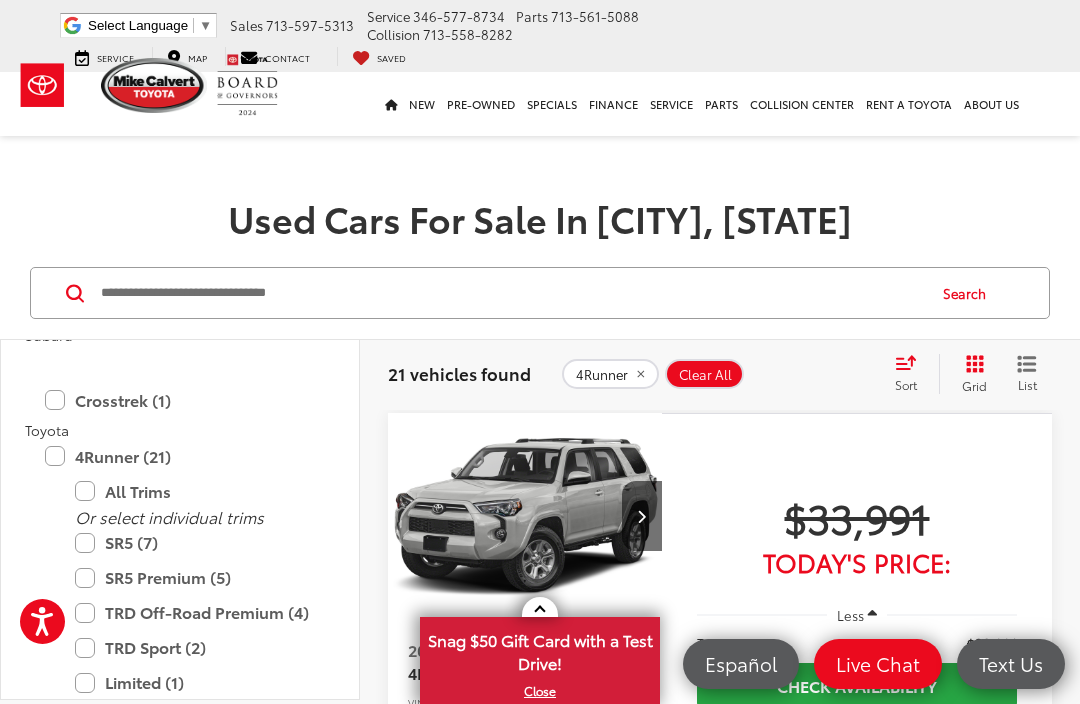 click on "SR5 Premium (5)" at bounding box center (195, 577) 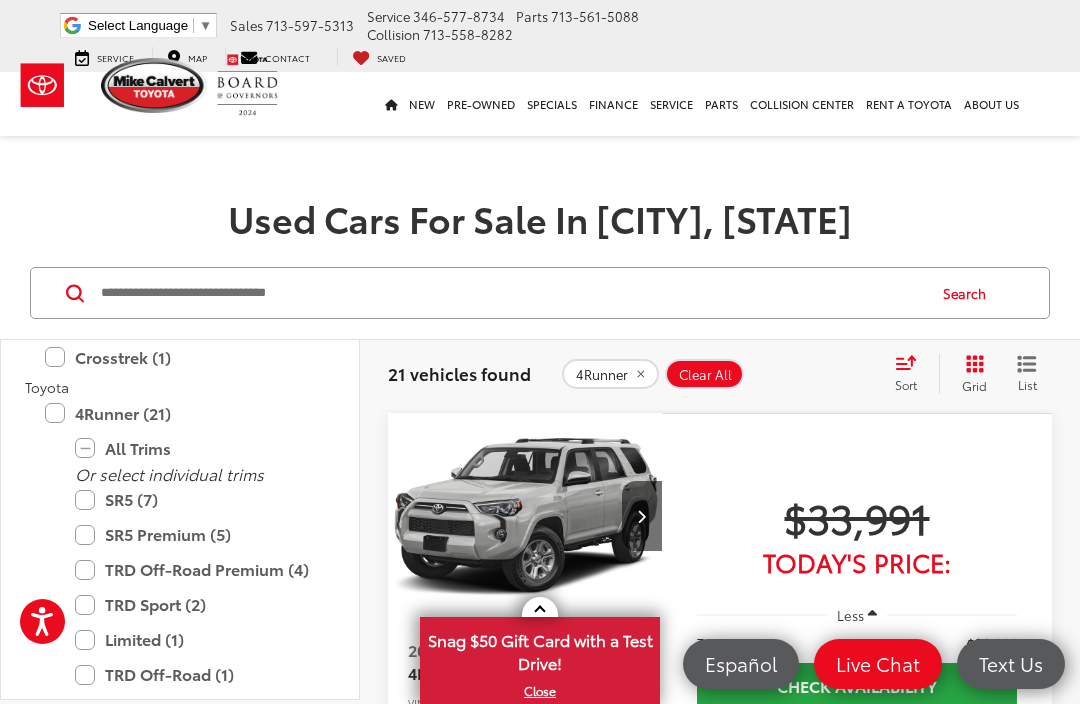 click on "Limited (1)" at bounding box center [195, 639] 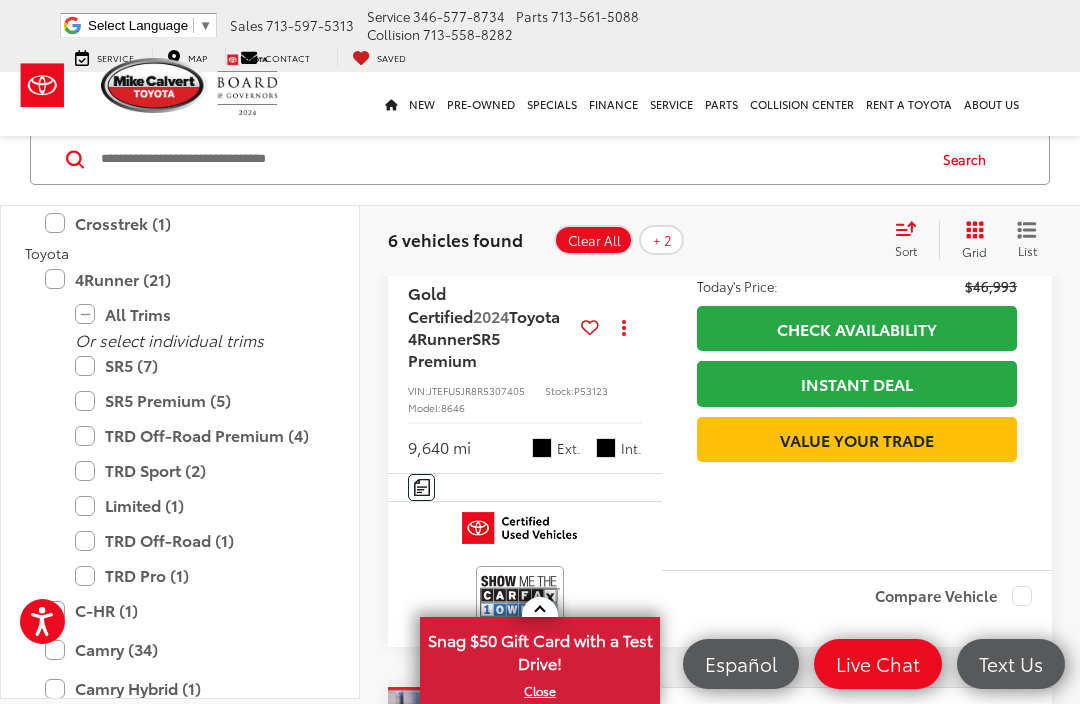scroll, scrollTop: 2839, scrollLeft: 0, axis: vertical 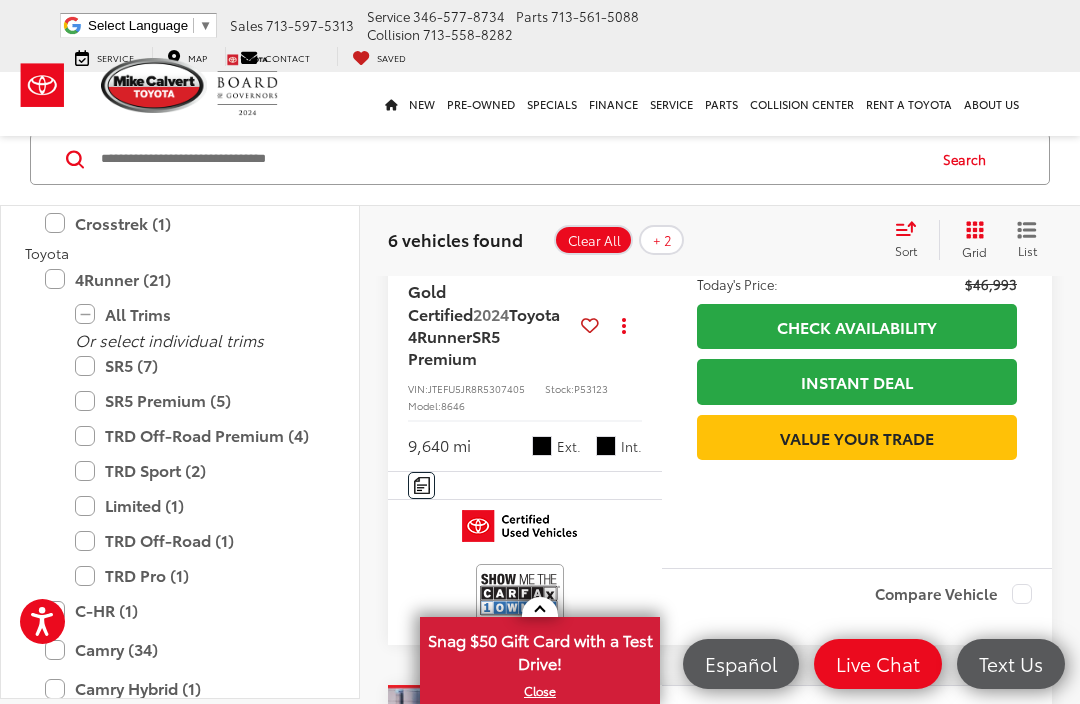click on "SR5 Premium" at bounding box center [454, 346] 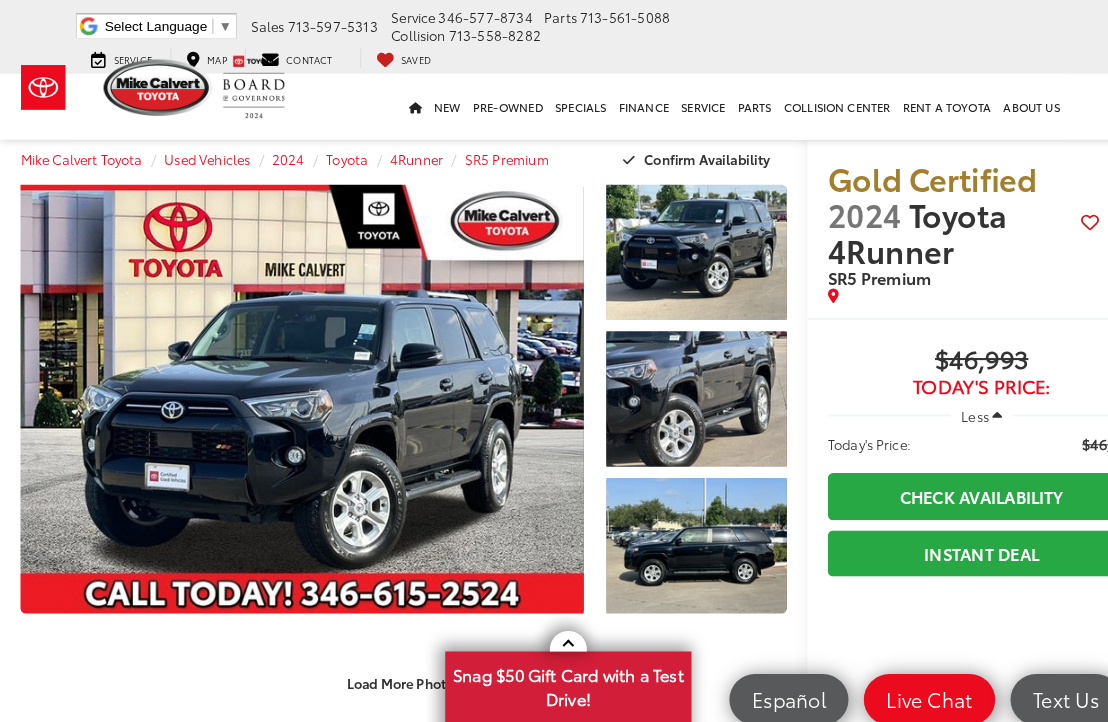 scroll, scrollTop: 473, scrollLeft: 0, axis: vertical 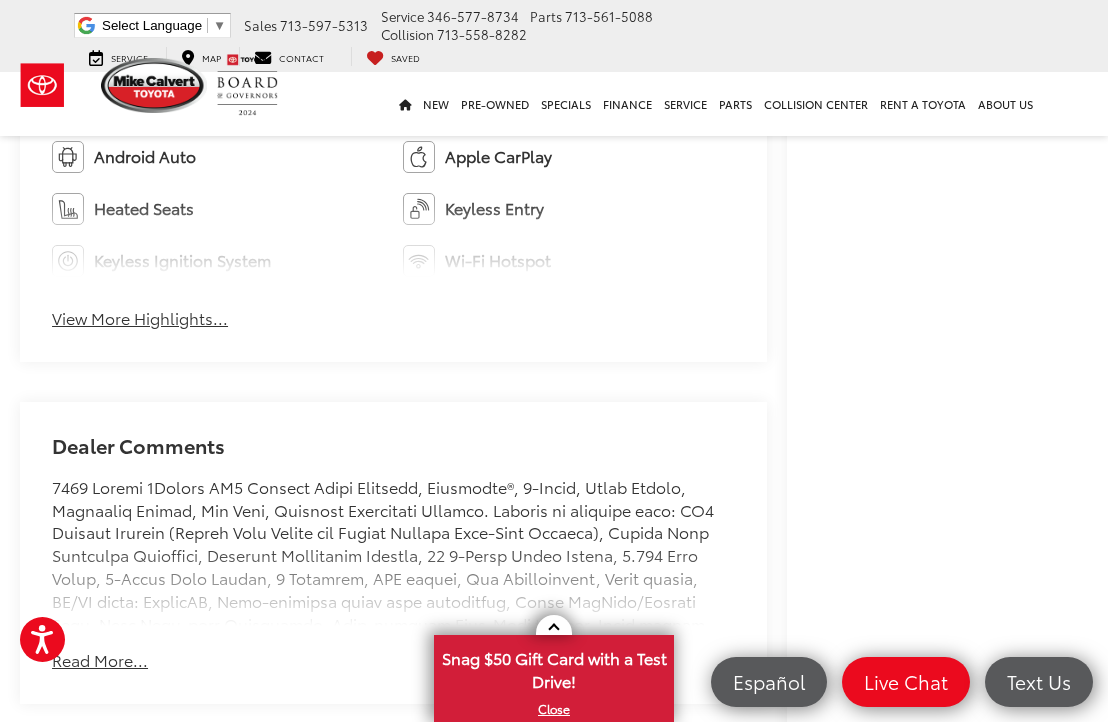 click on "View More Highlights..." at bounding box center [140, 318] 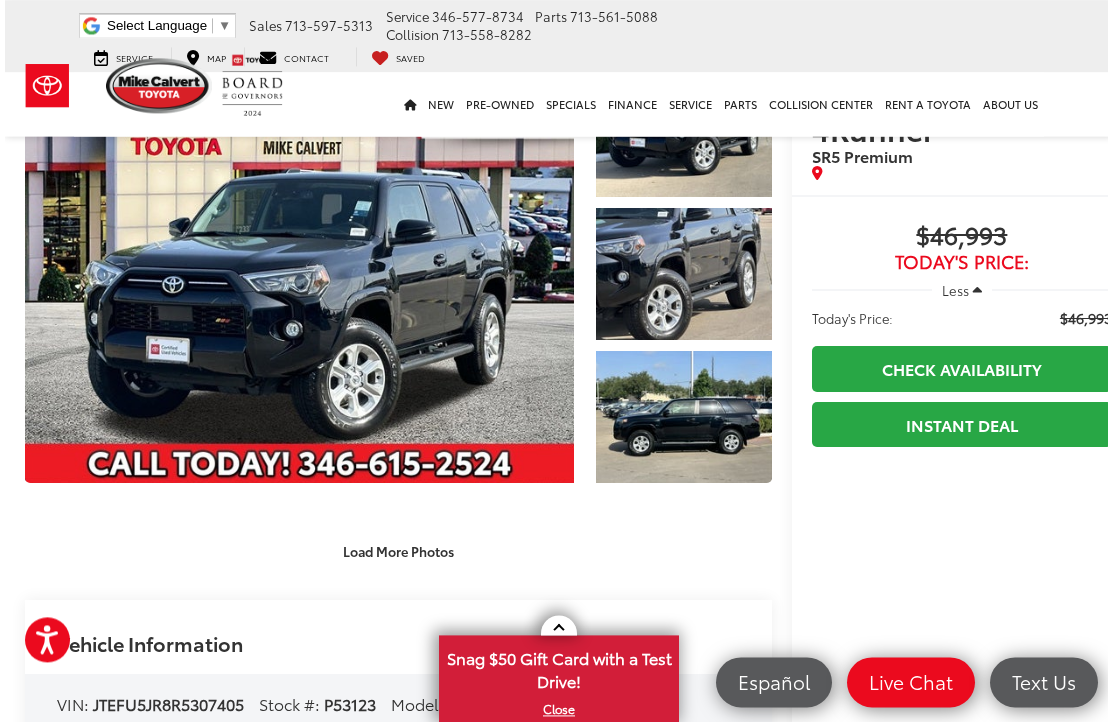 scroll, scrollTop: 115, scrollLeft: 0, axis: vertical 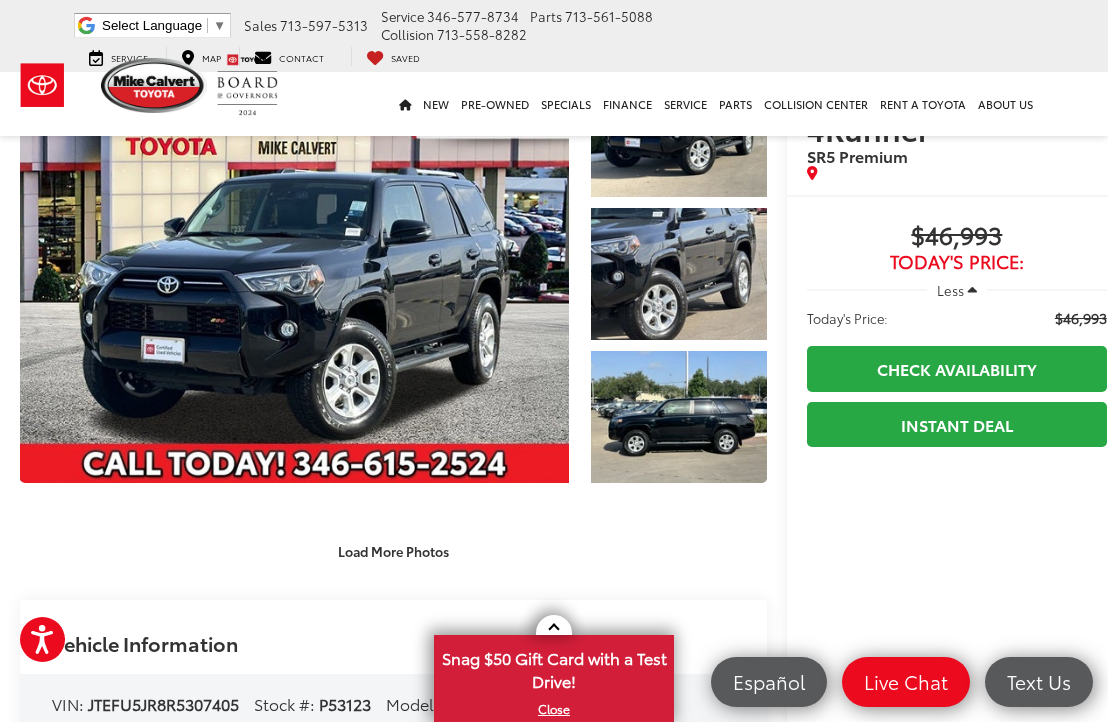 click at bounding box center (294, 274) 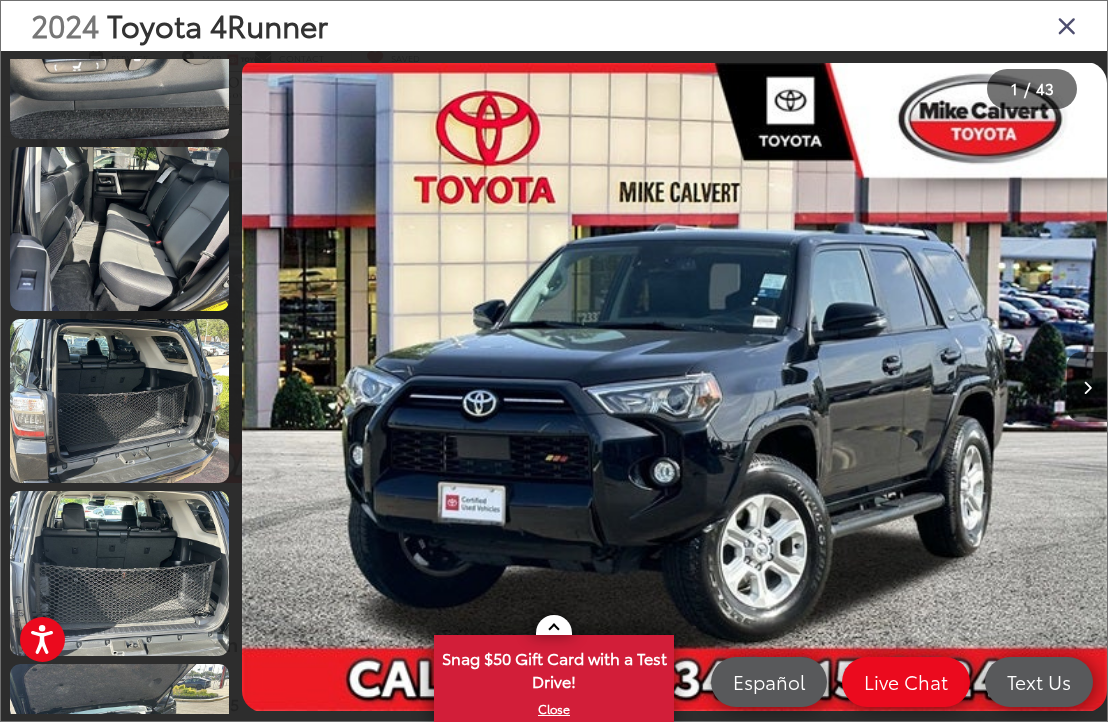 scroll, scrollTop: 3717, scrollLeft: 0, axis: vertical 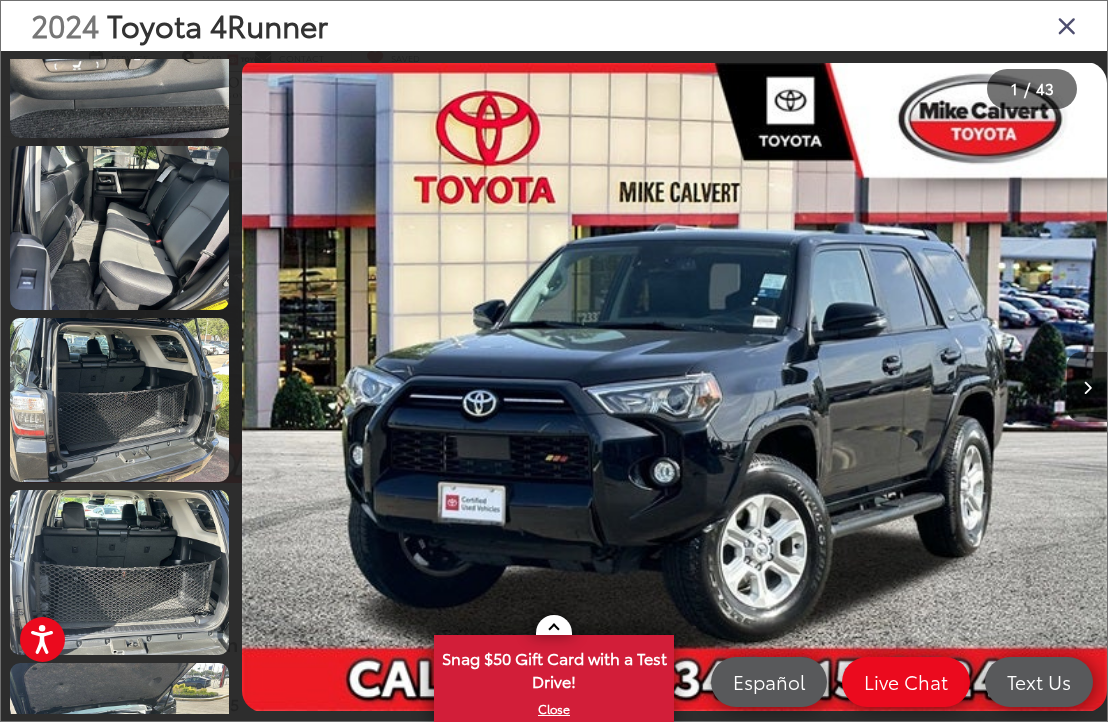 click at bounding box center (1067, 25) 